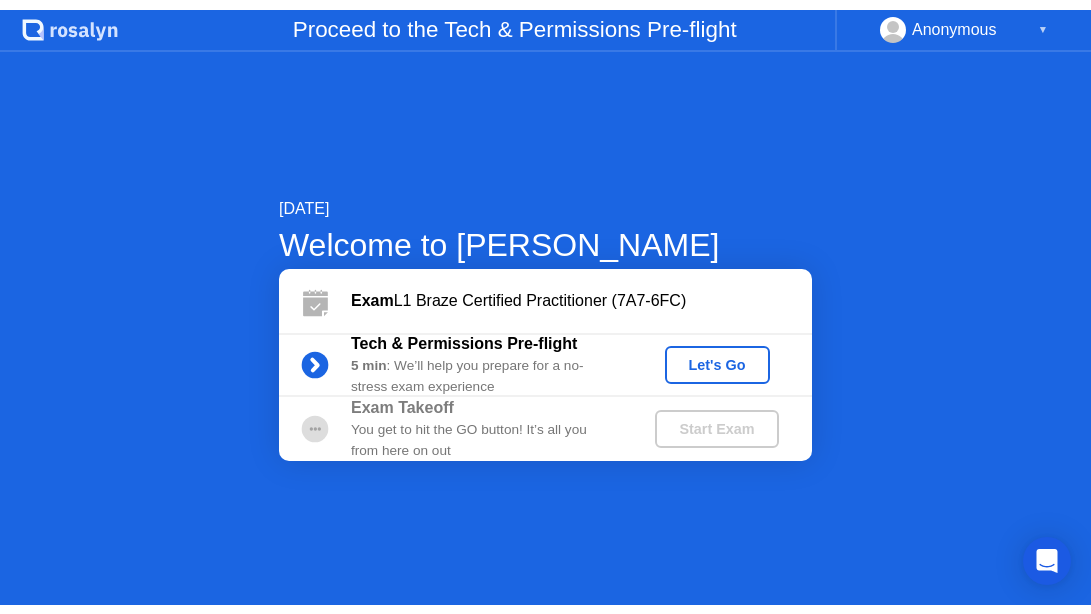 scroll, scrollTop: 0, scrollLeft: 0, axis: both 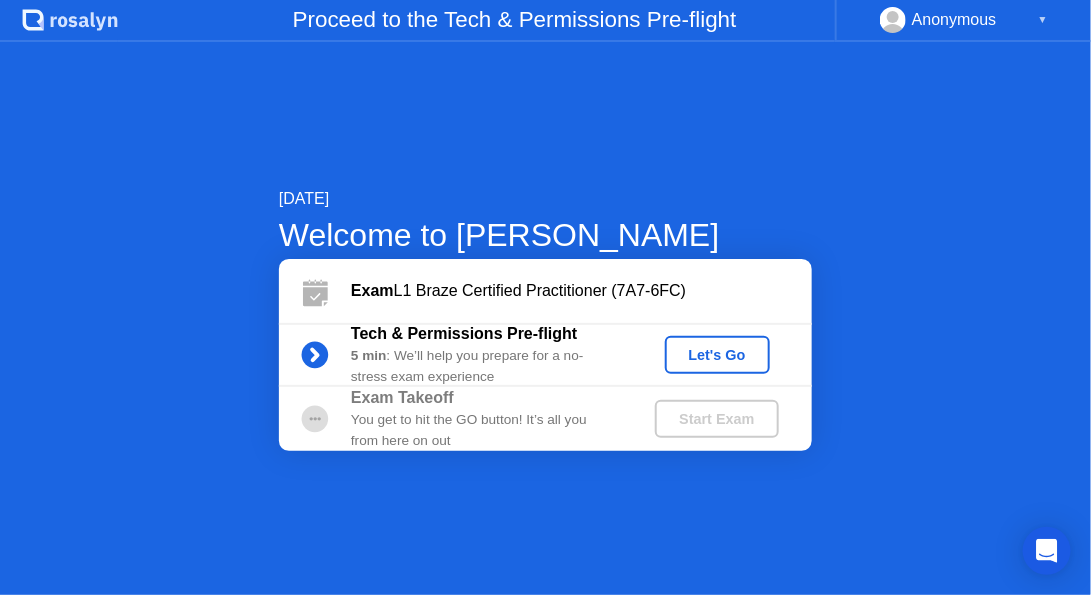 click on "Let's Go" 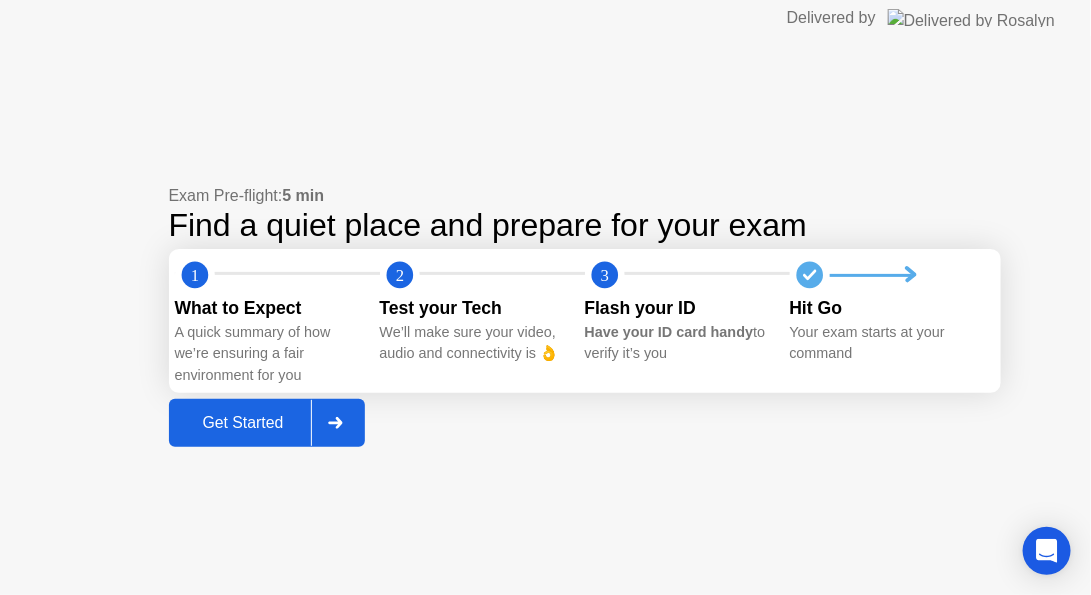 click on "Get Started" 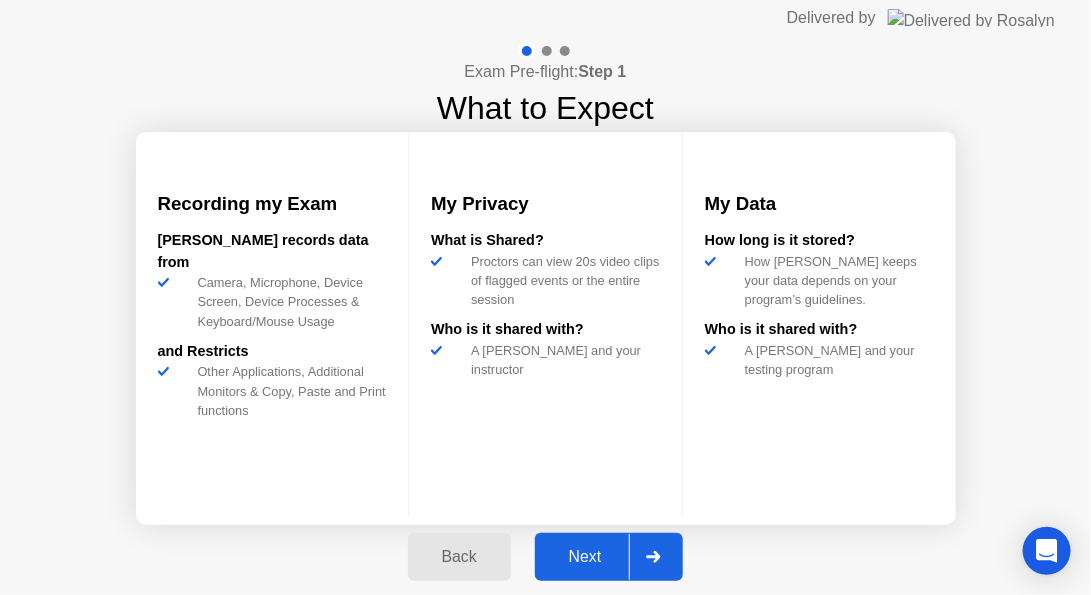 click on "Next" 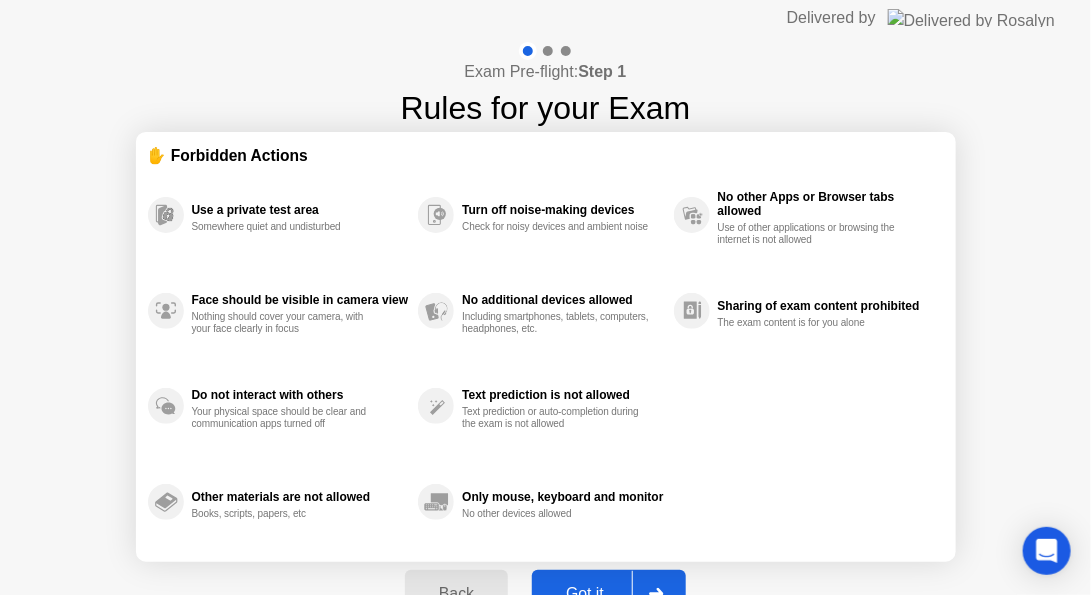 click on "Got it" 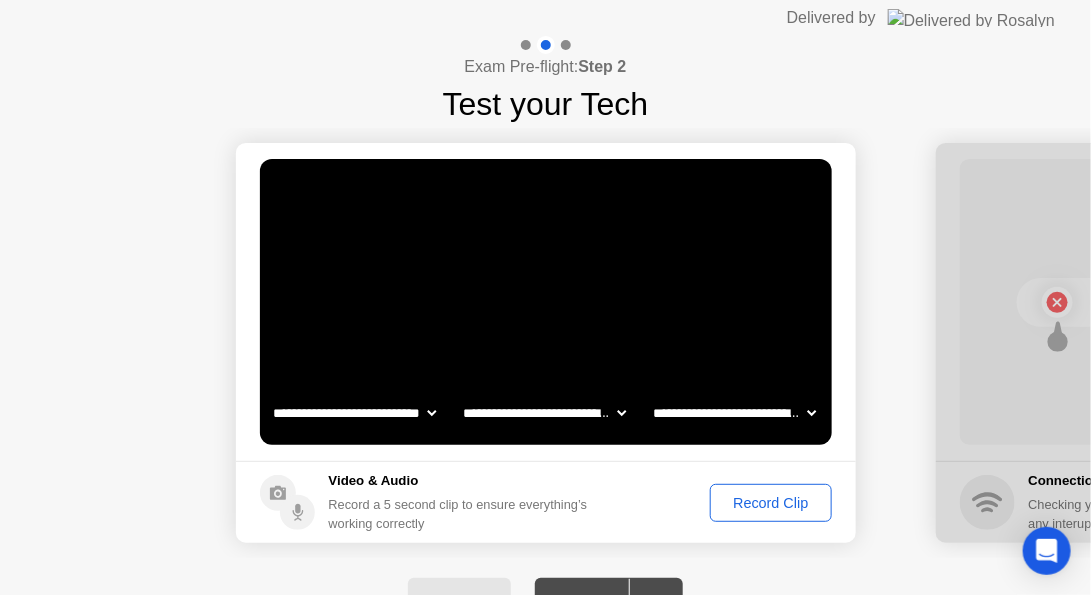 click on "Record Clip" 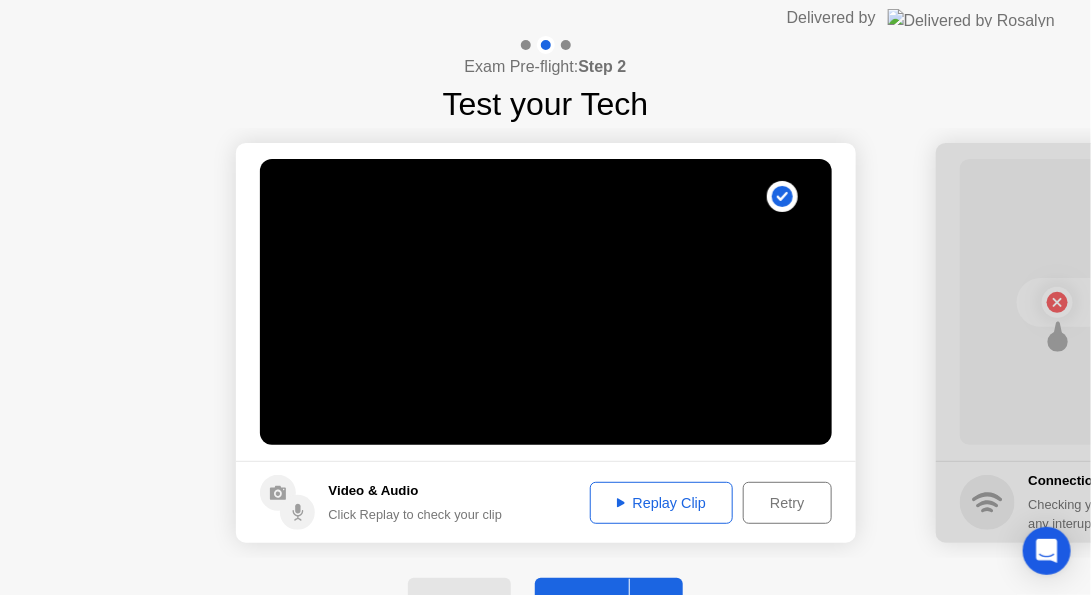 click 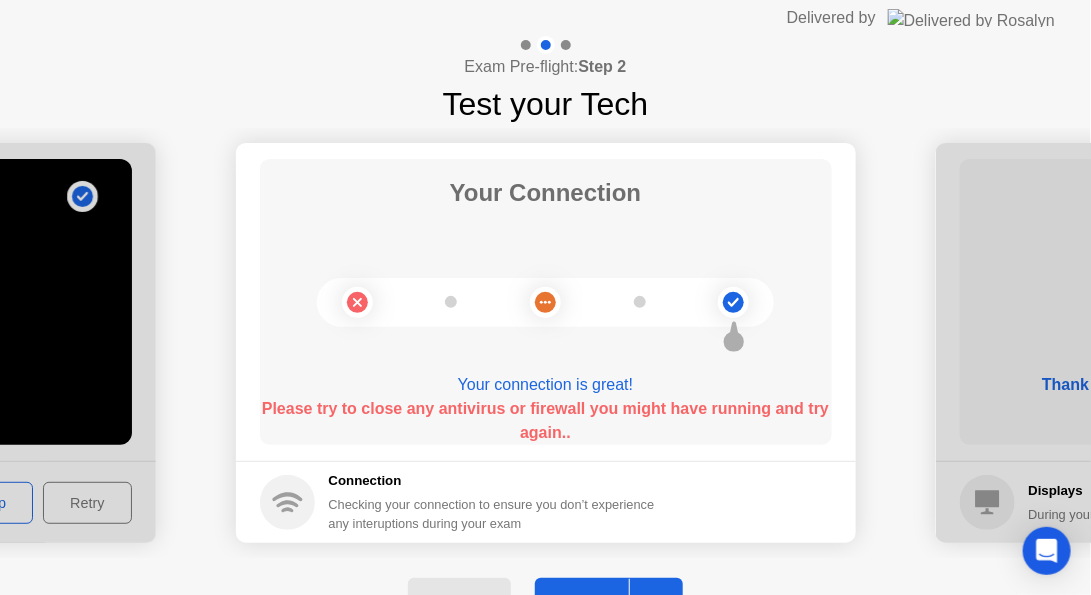 click on "Checking your connection to ensure you don’t experience any interuptions during your exam" 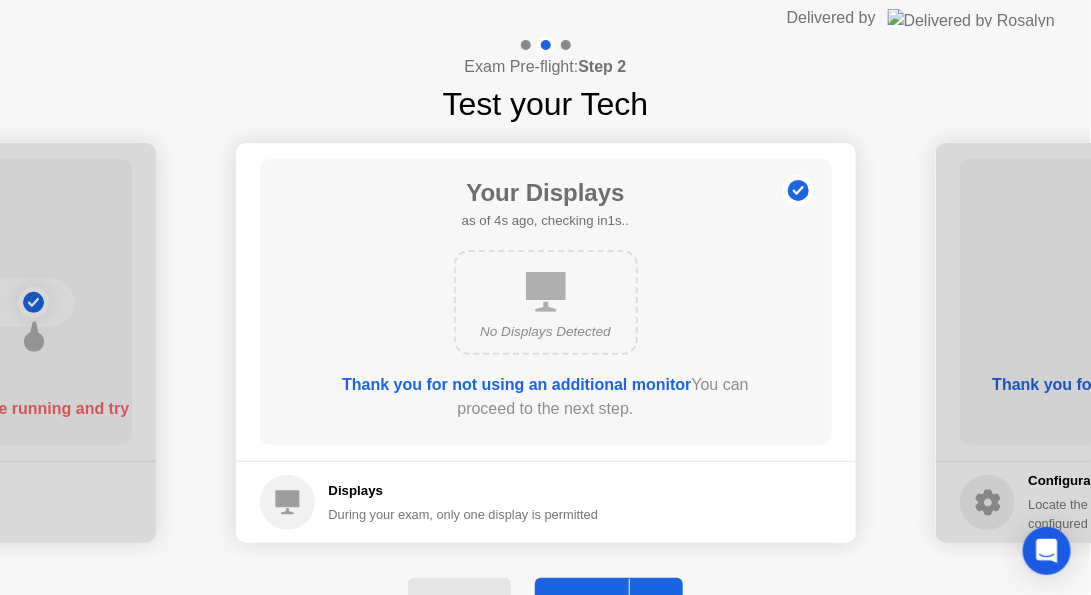 click on "Next" 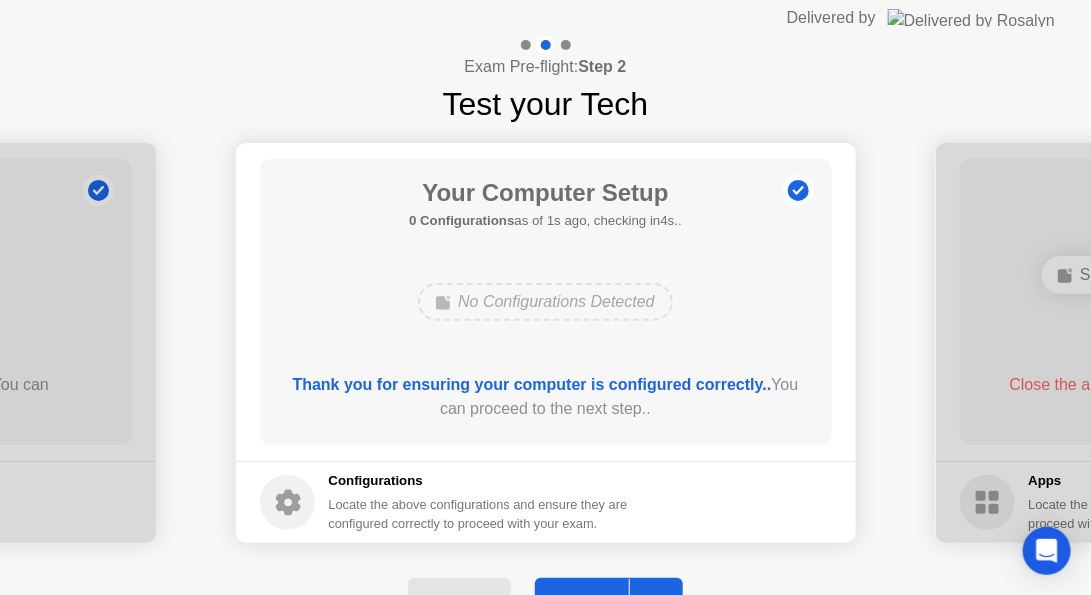 click on "Next" 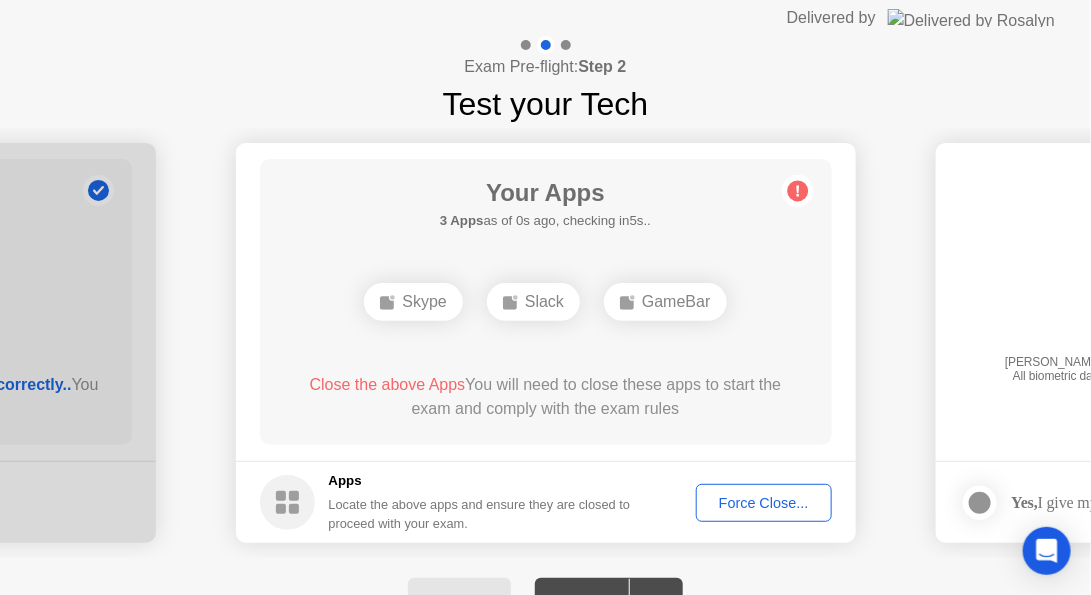 click on "**********" 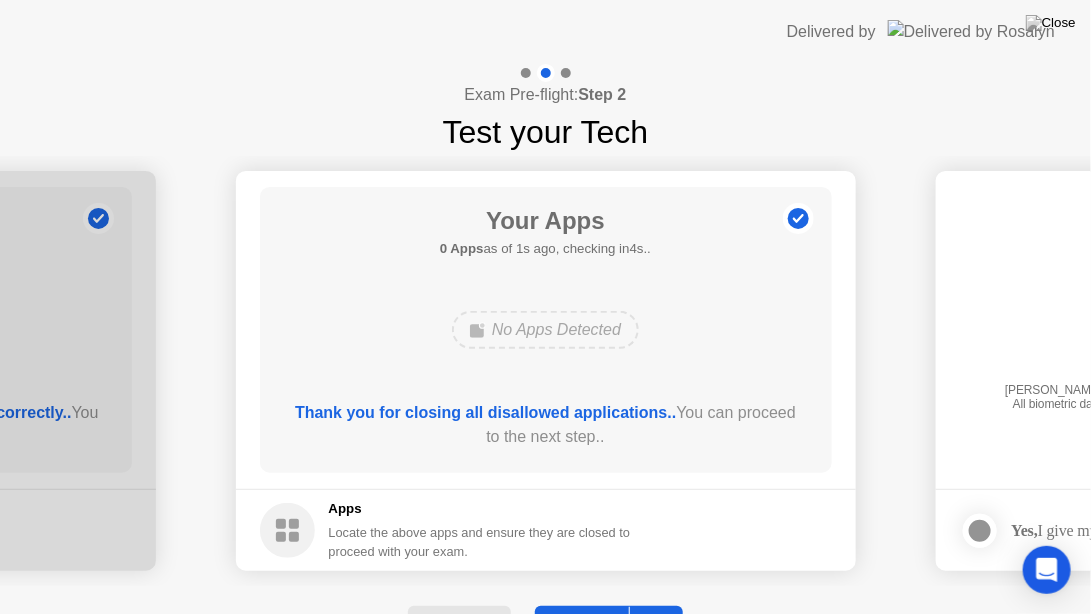 click on "Next" 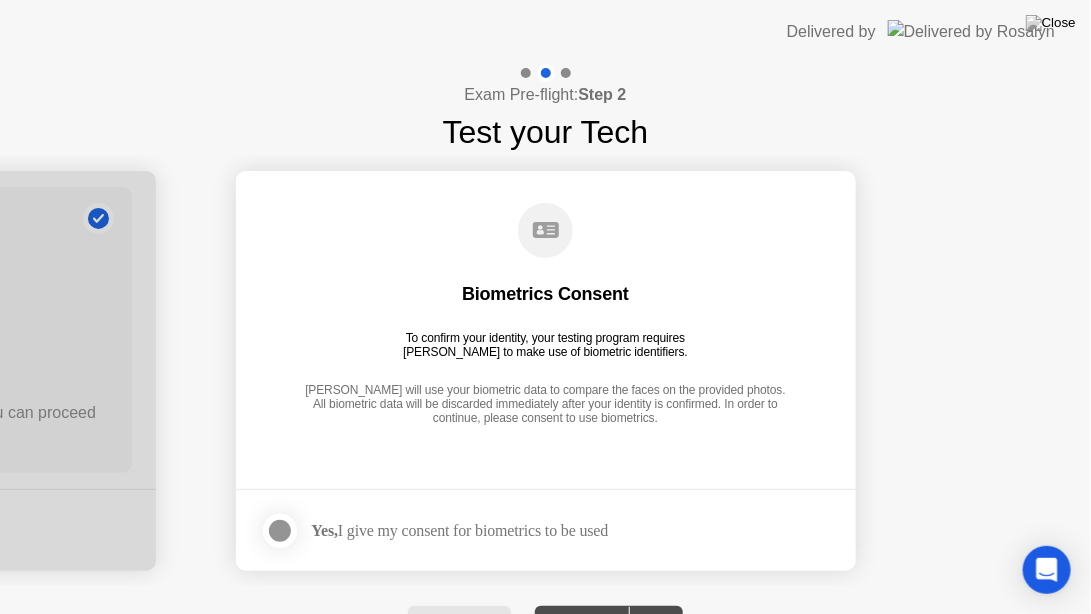 click on "Yes,  I give my consent for biometrics to be used" 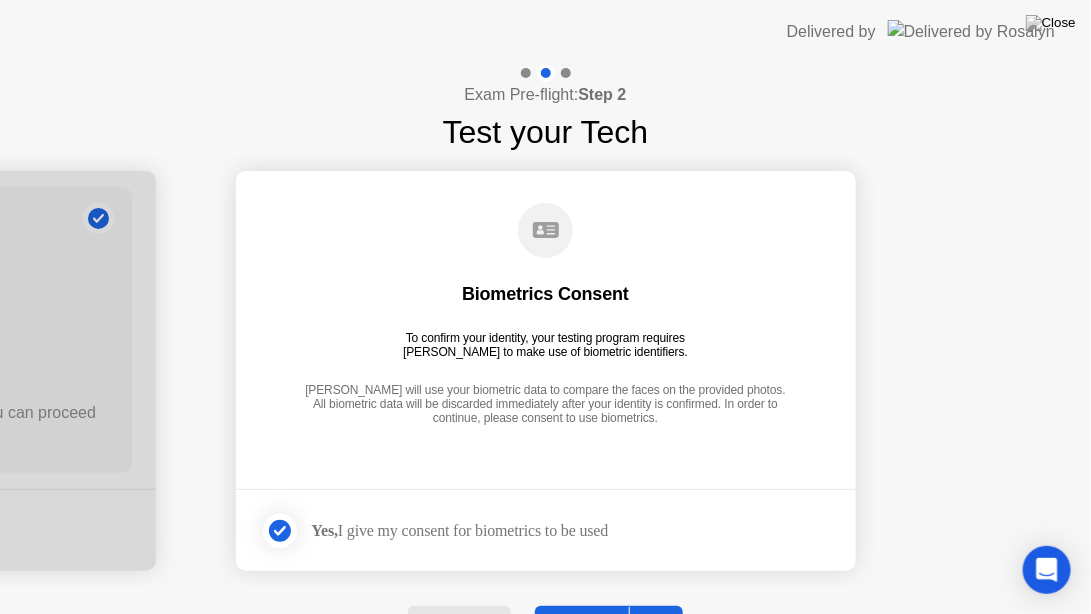 click on "Next" 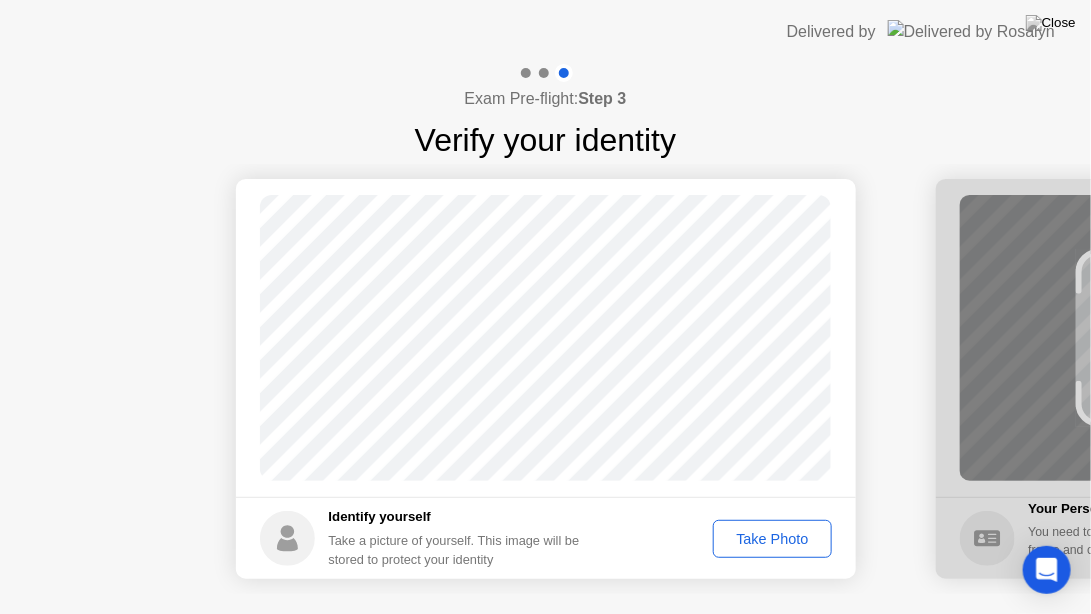 click on "Take Photo" 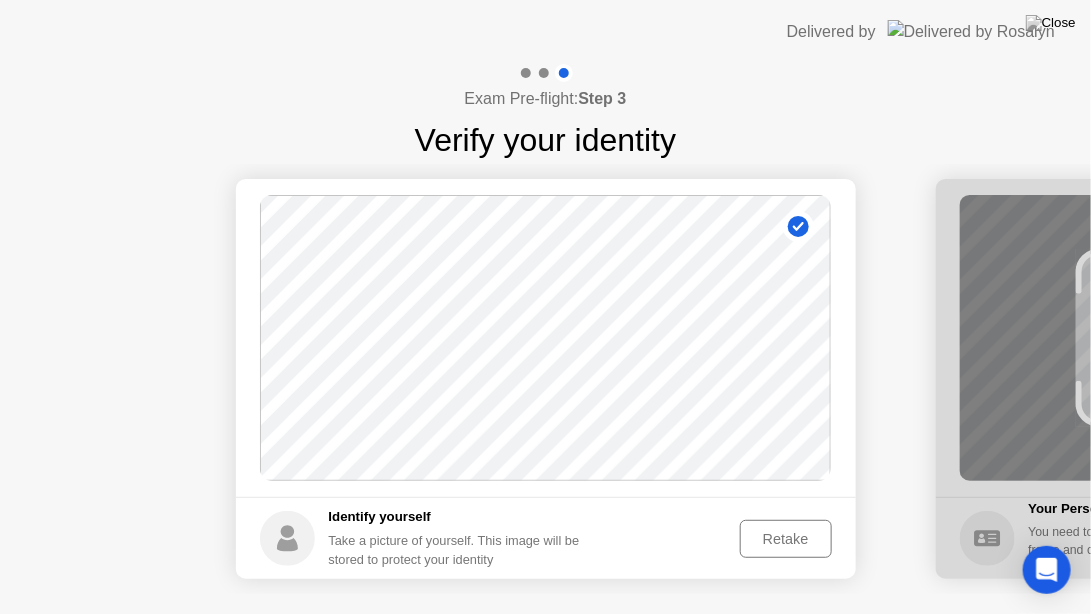 click on "Retake" 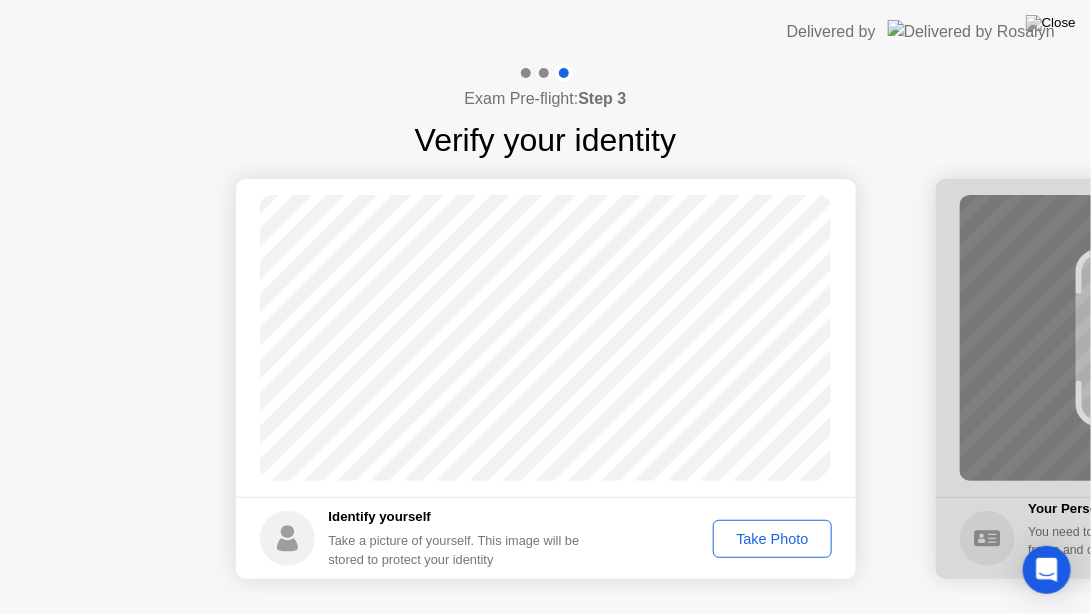 click on "Take Photo" 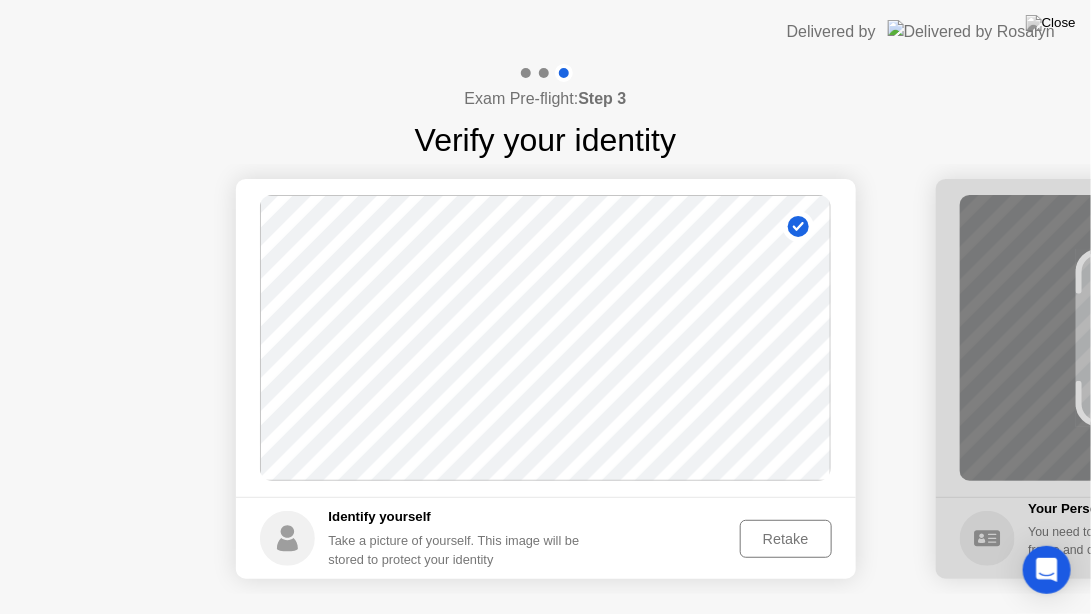 click 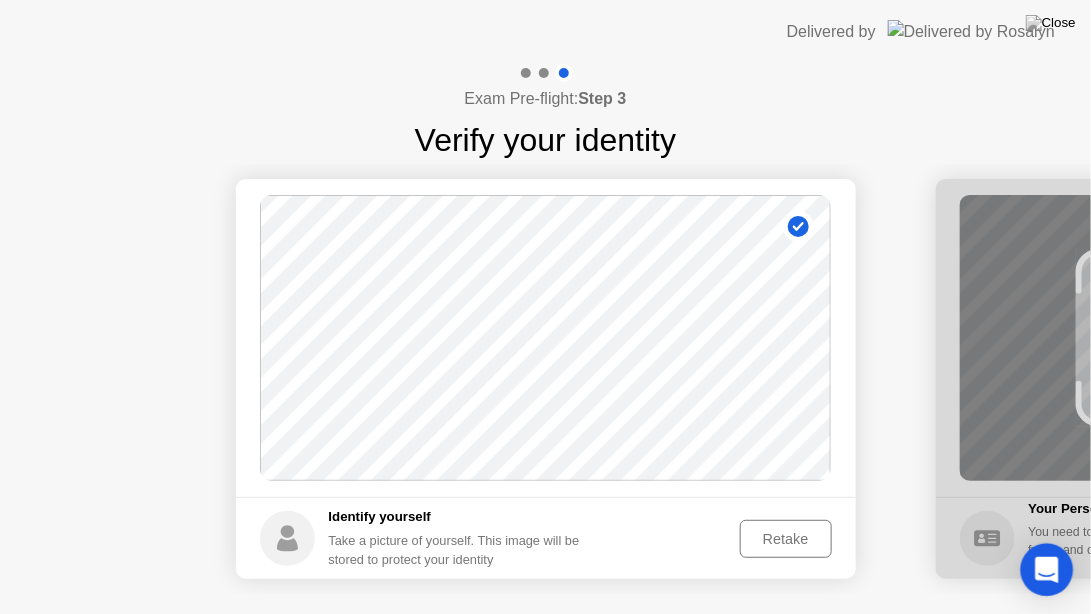 click at bounding box center [1047, 570] 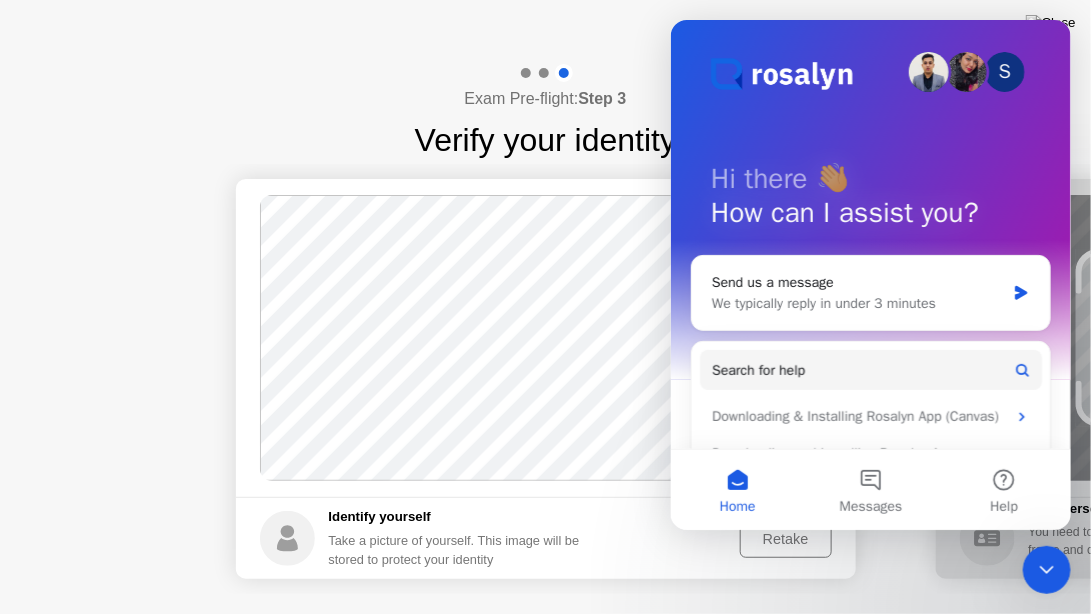 scroll, scrollTop: 0, scrollLeft: 0, axis: both 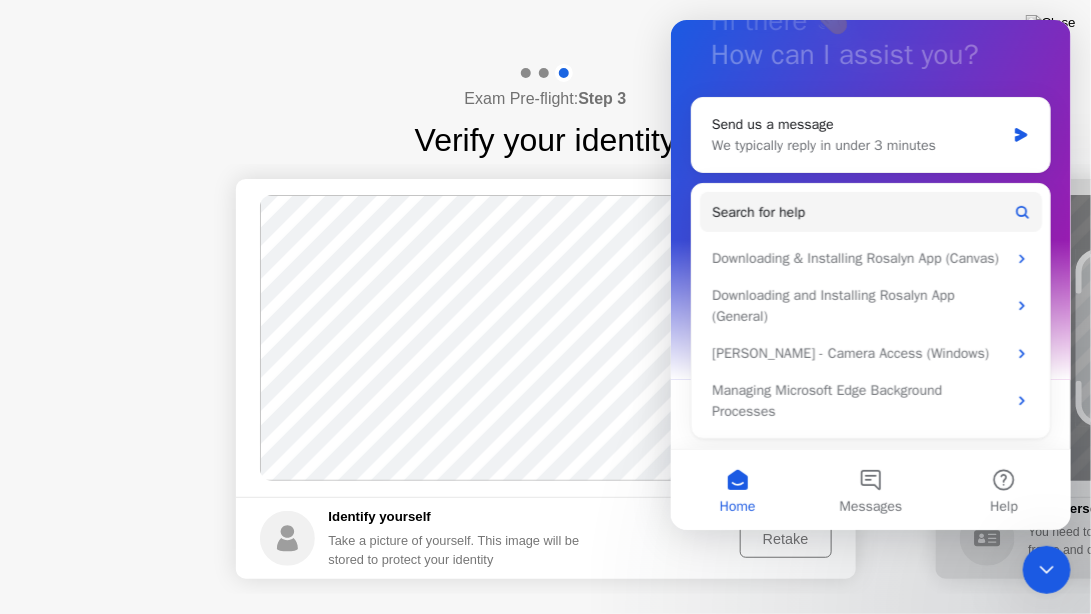 click on "Success Photo is correctly taken Identify yourself Take a picture of yourself. This image will be stored to protect your identity Retake Success Photo is correctly taken Unsuccess Photo is not correctly taken. ID CARD Your Personal ID You need to share a picture of your ID. Place your ID in the frame and click Take Photo.  Learn more about valid Picture IDs.. Take Photo" 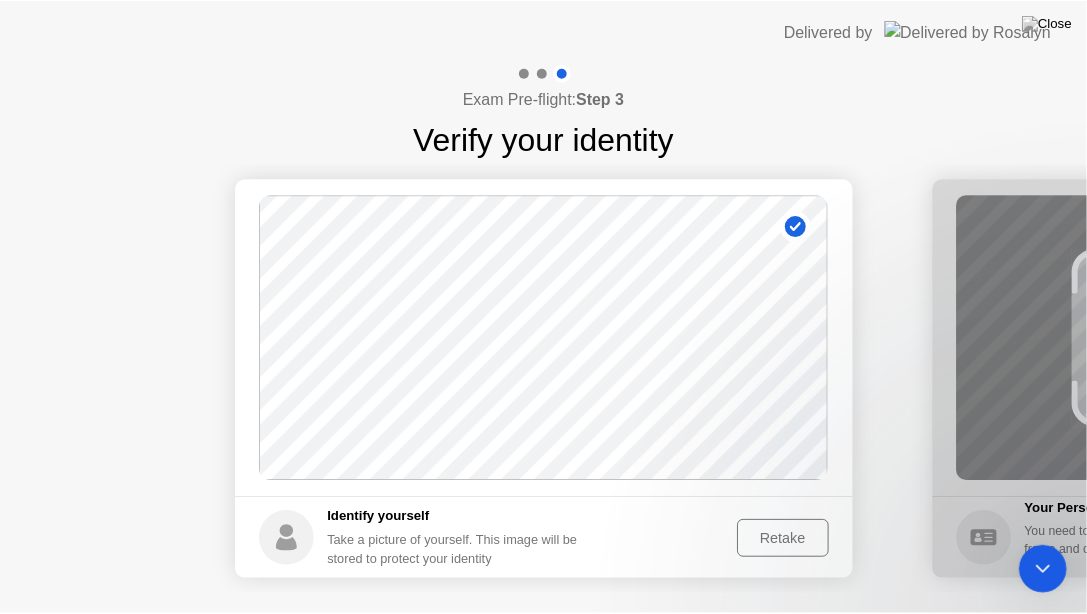 scroll, scrollTop: 0, scrollLeft: 0, axis: both 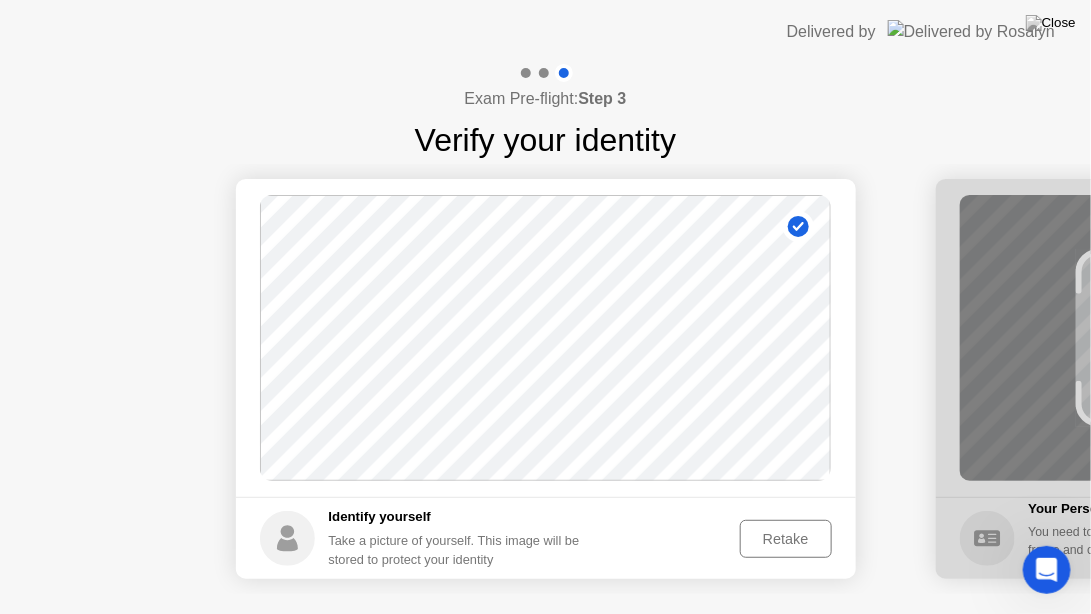 click on "Back Next" 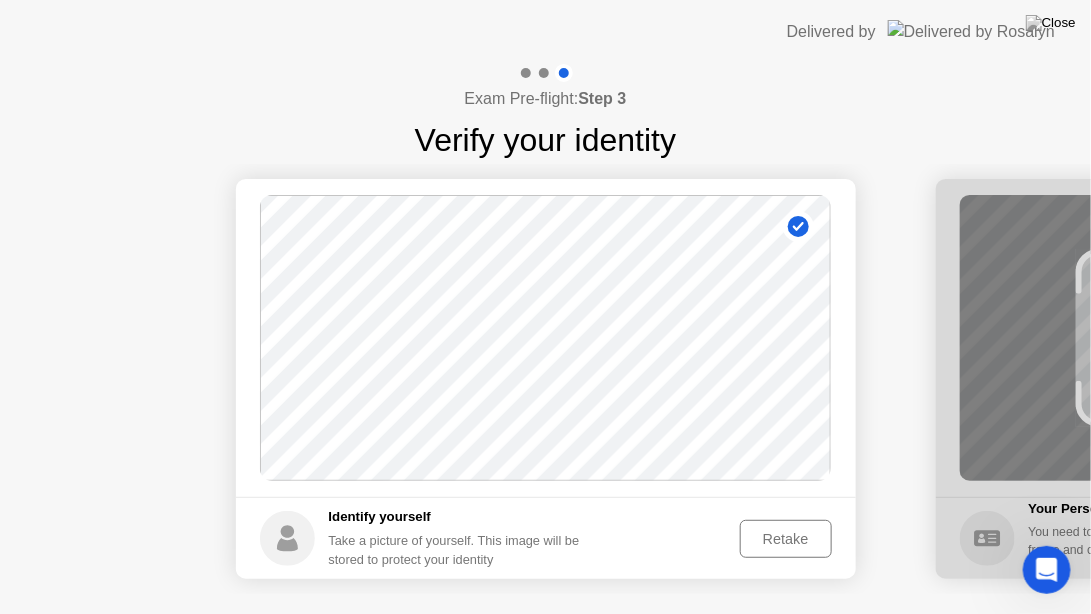 click on "Retake" 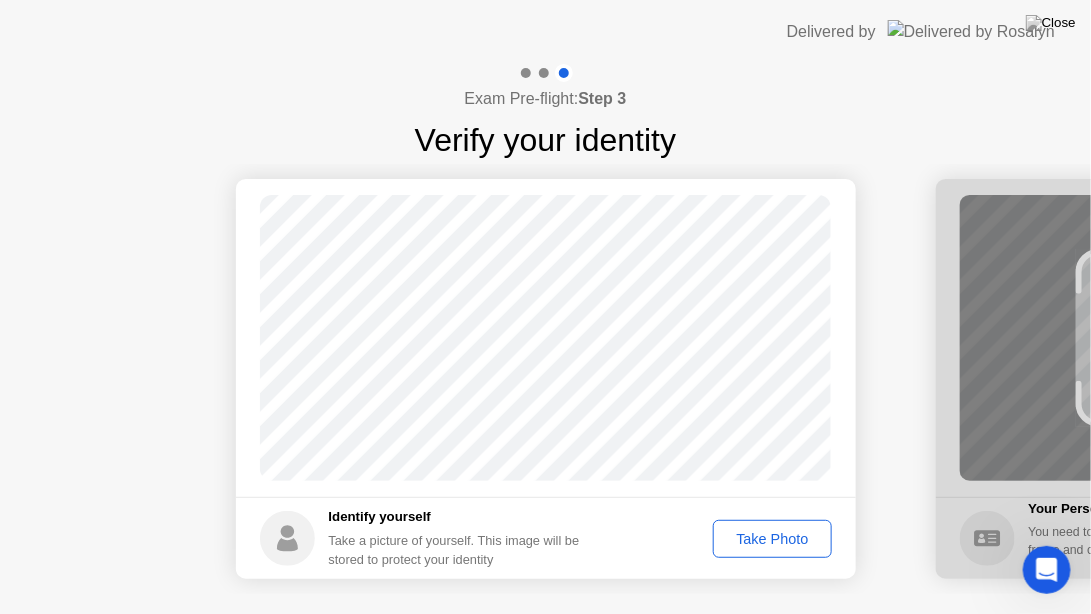 click on "Take Photo" 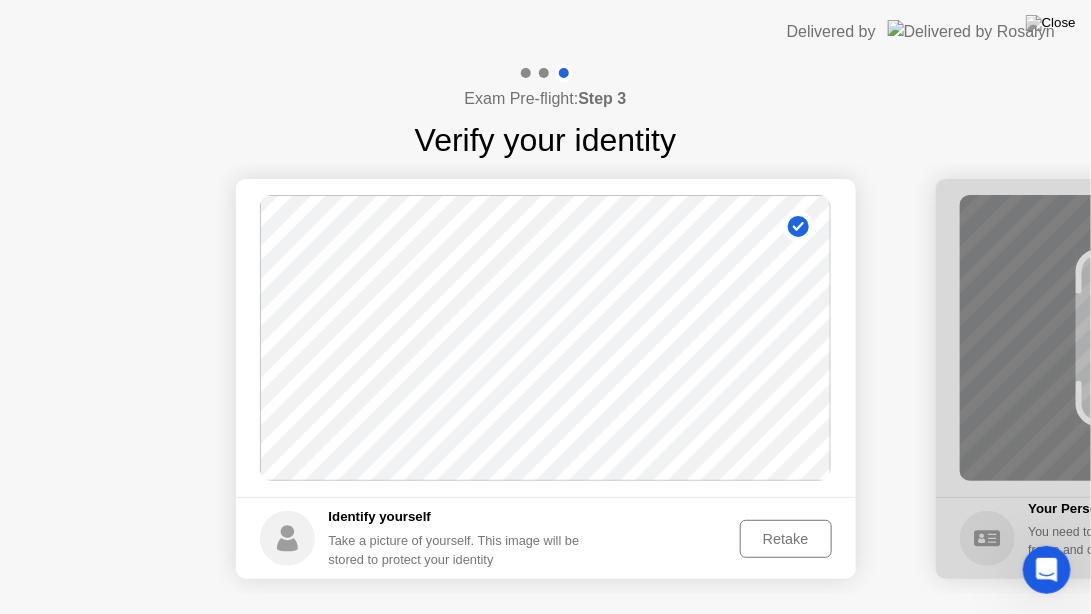 click on "Retake" 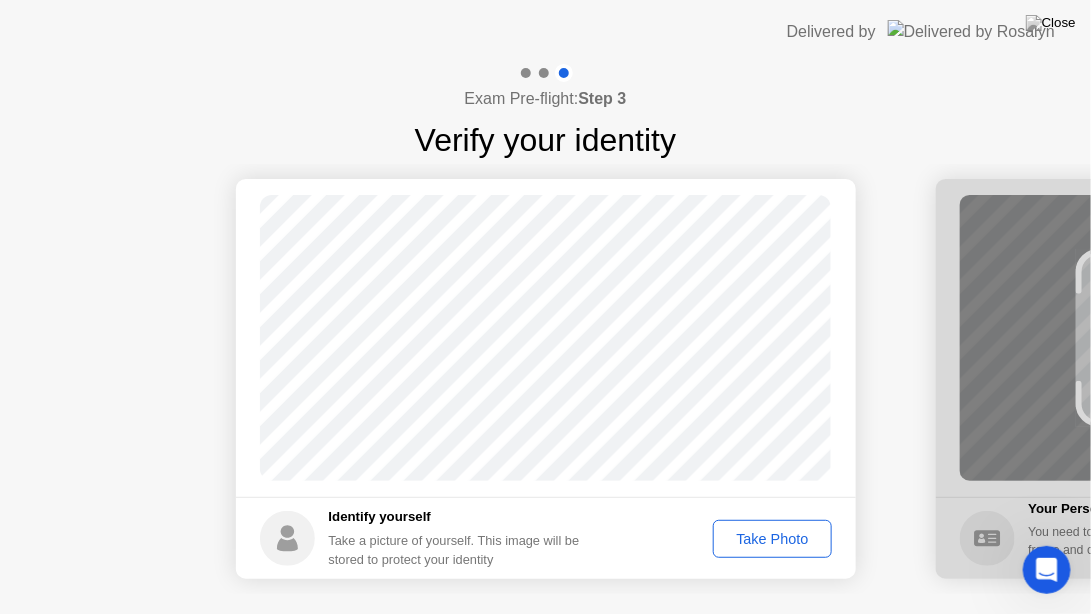 click on "Take Photo" 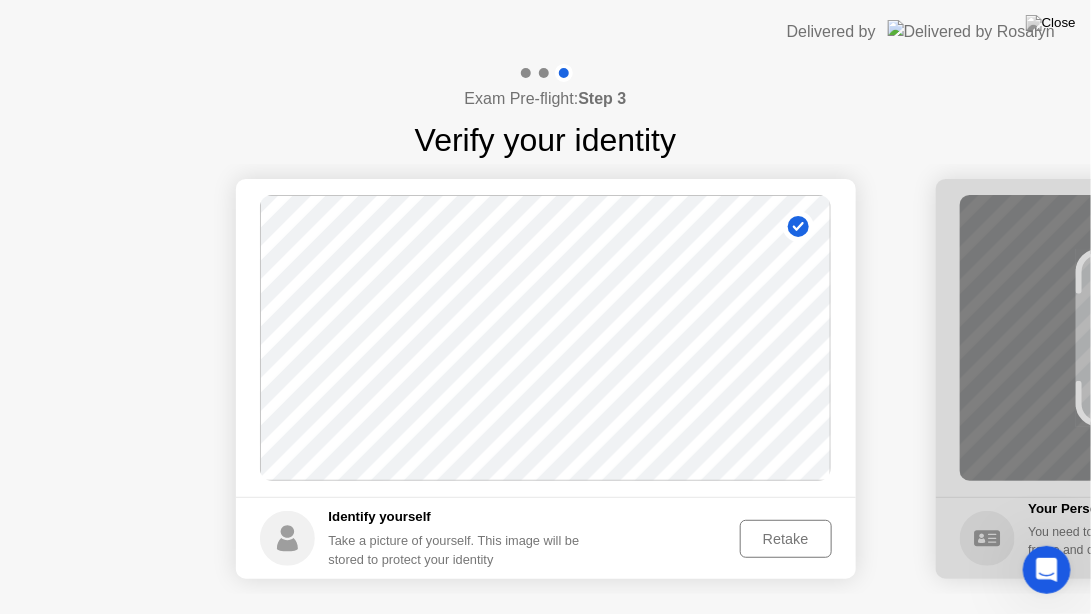 click on "Retake" 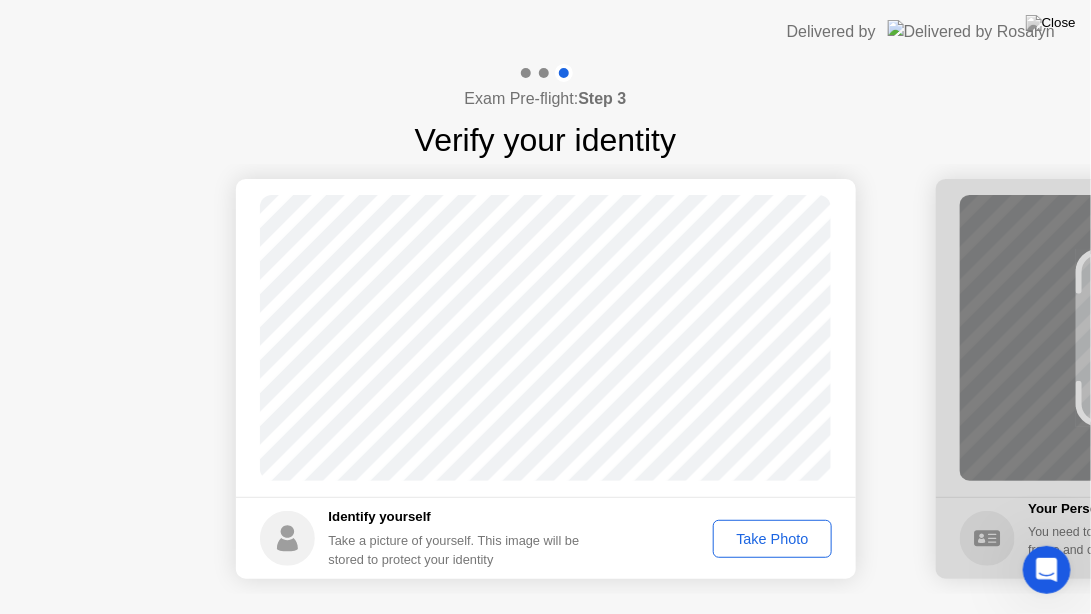 click on "Take Photo" 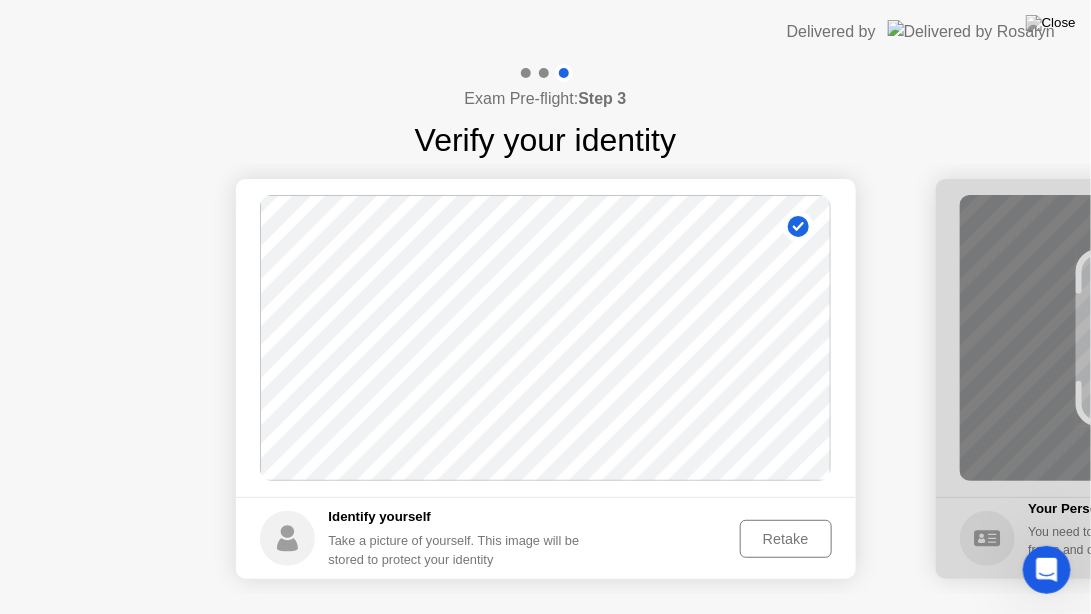 click on "Retake" 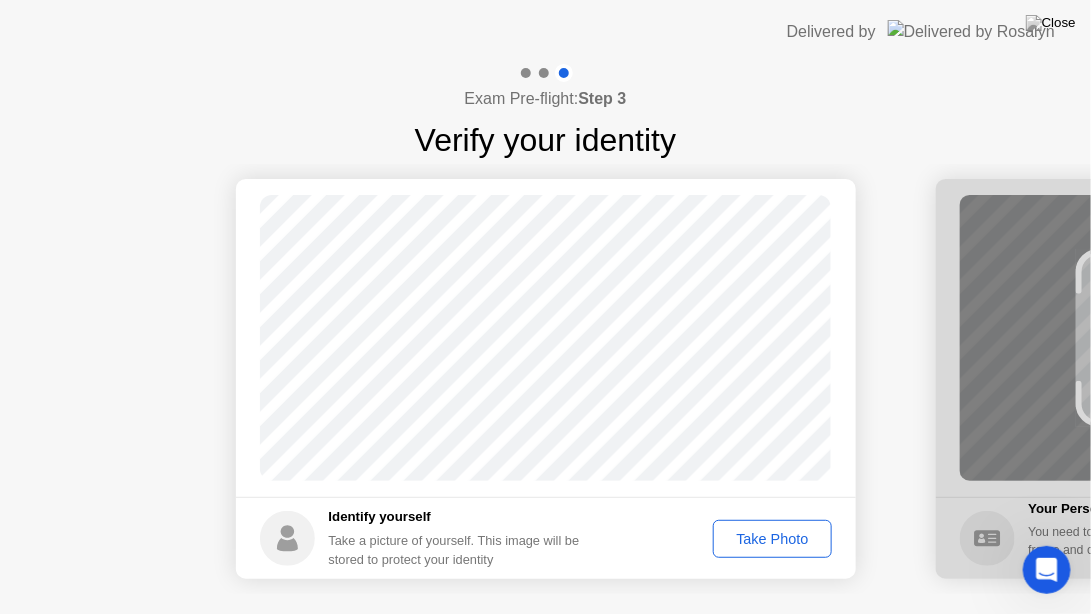 click on "Take Photo" 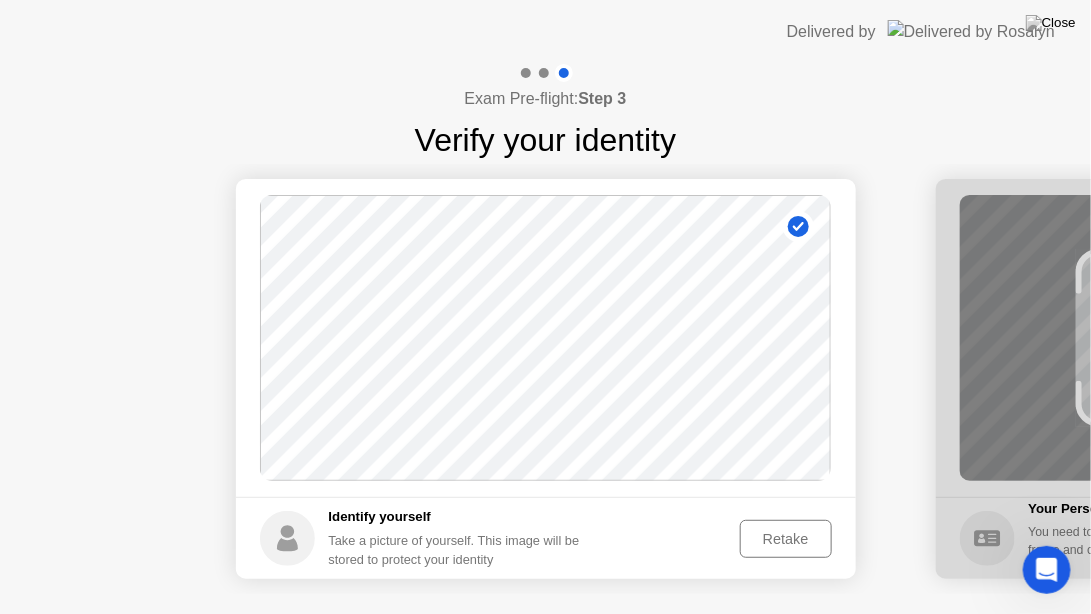 click 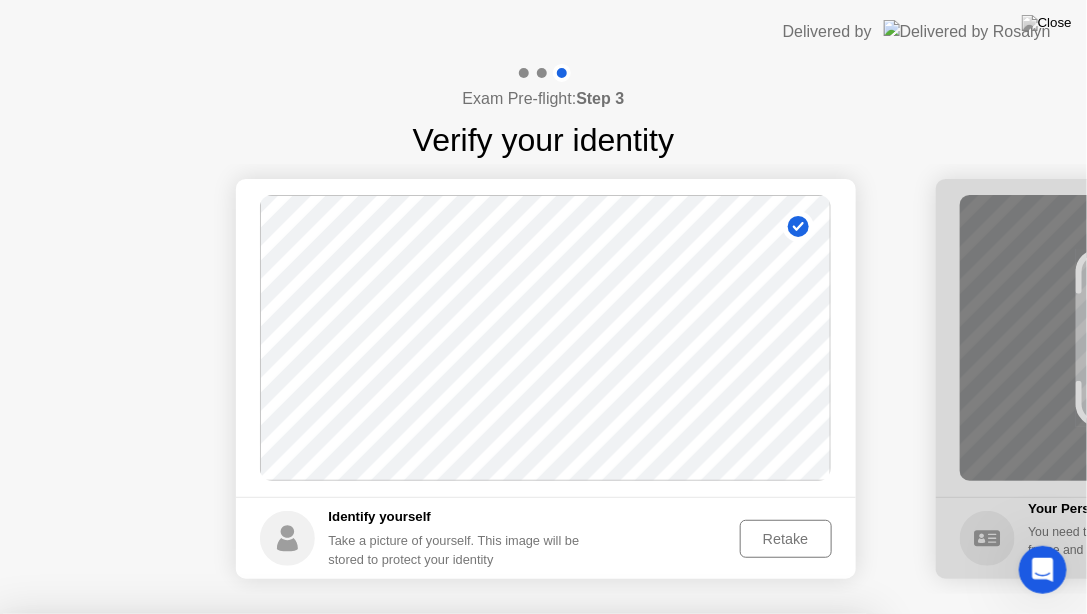 click at bounding box center (543, 614) 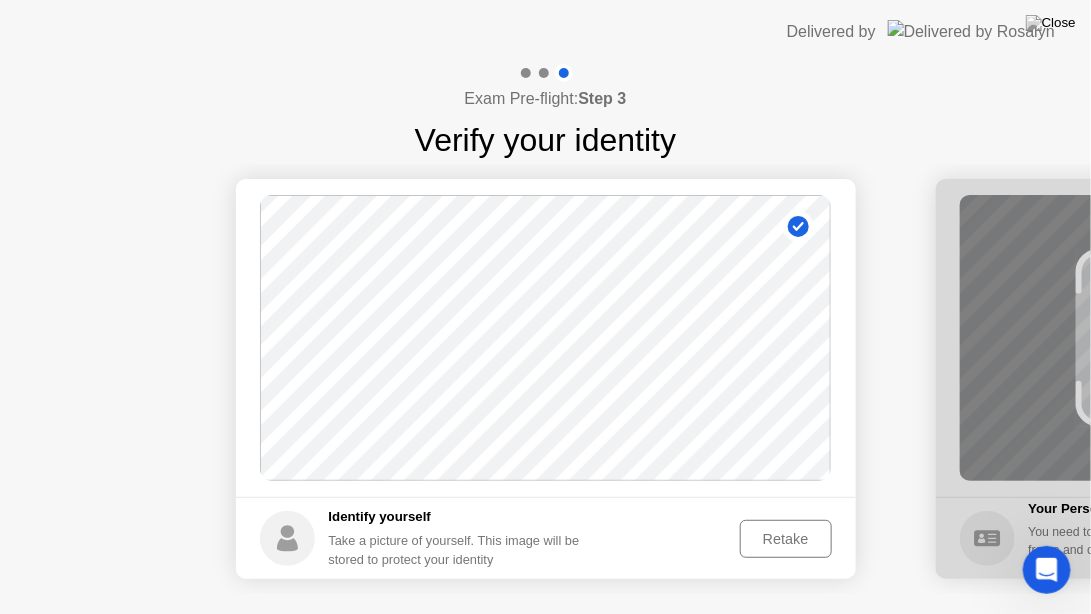 click 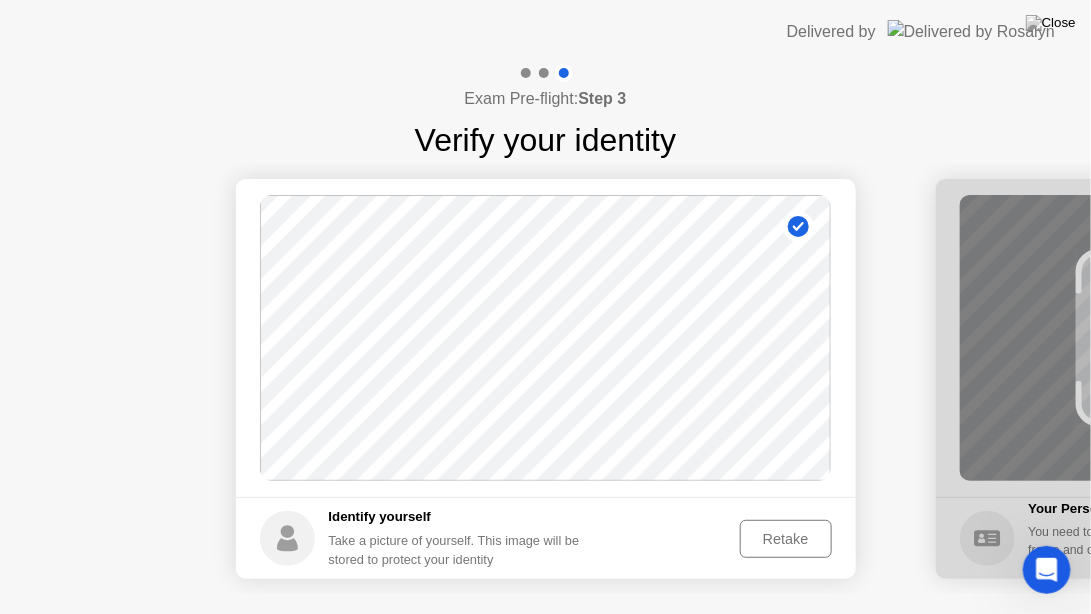 click on "Retake" 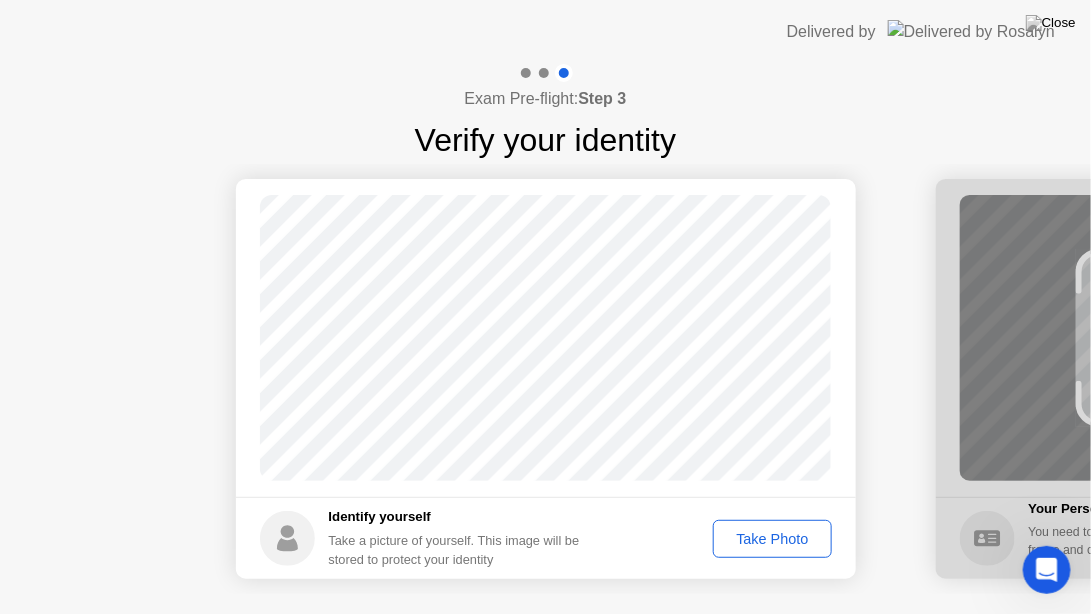 click on "Take Photo" 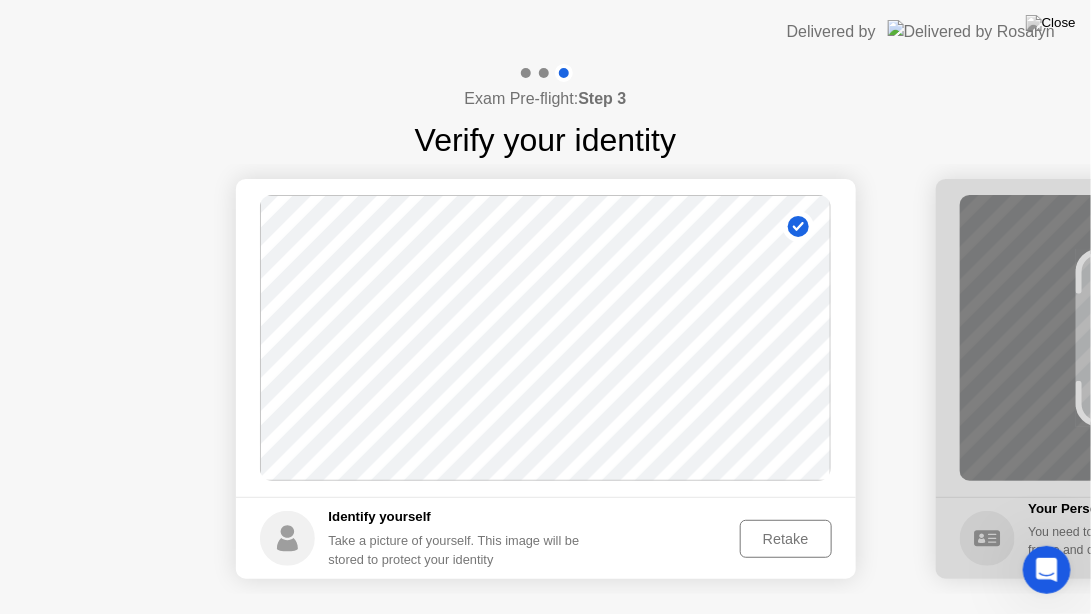 click at bounding box center (1051, 23) 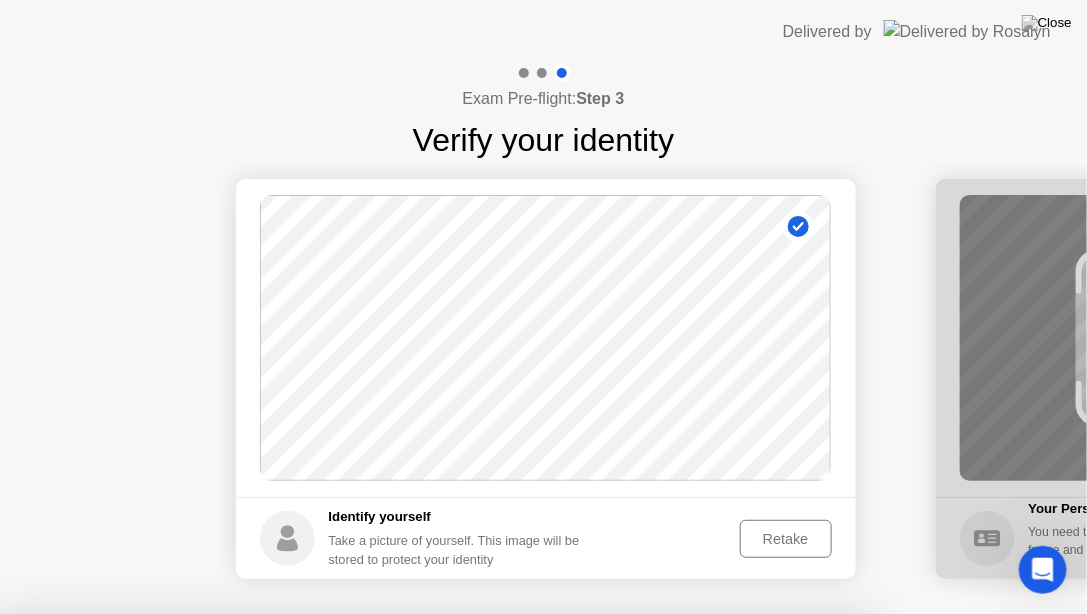 click on "Yes" at bounding box center (387, 727) 